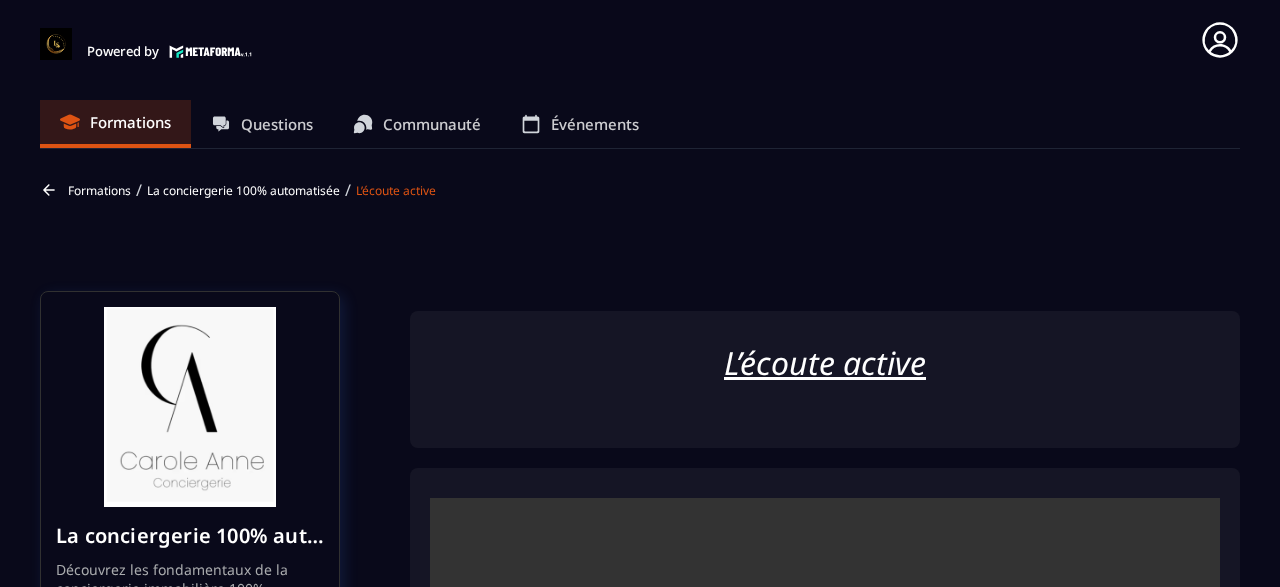scroll, scrollTop: 0, scrollLeft: 0, axis: both 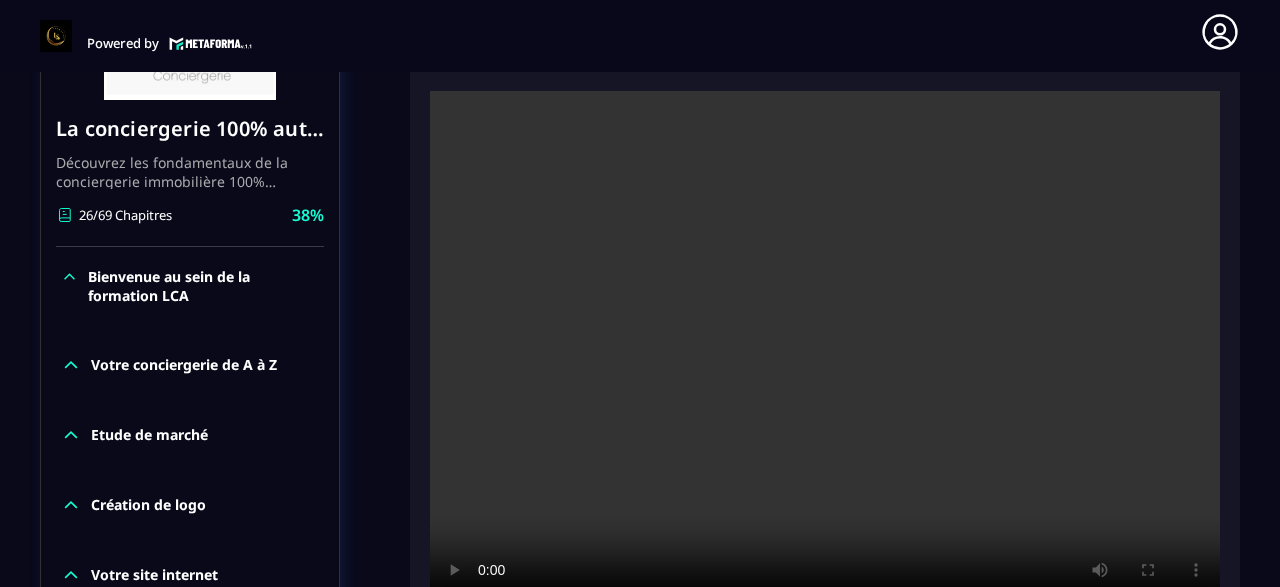 type 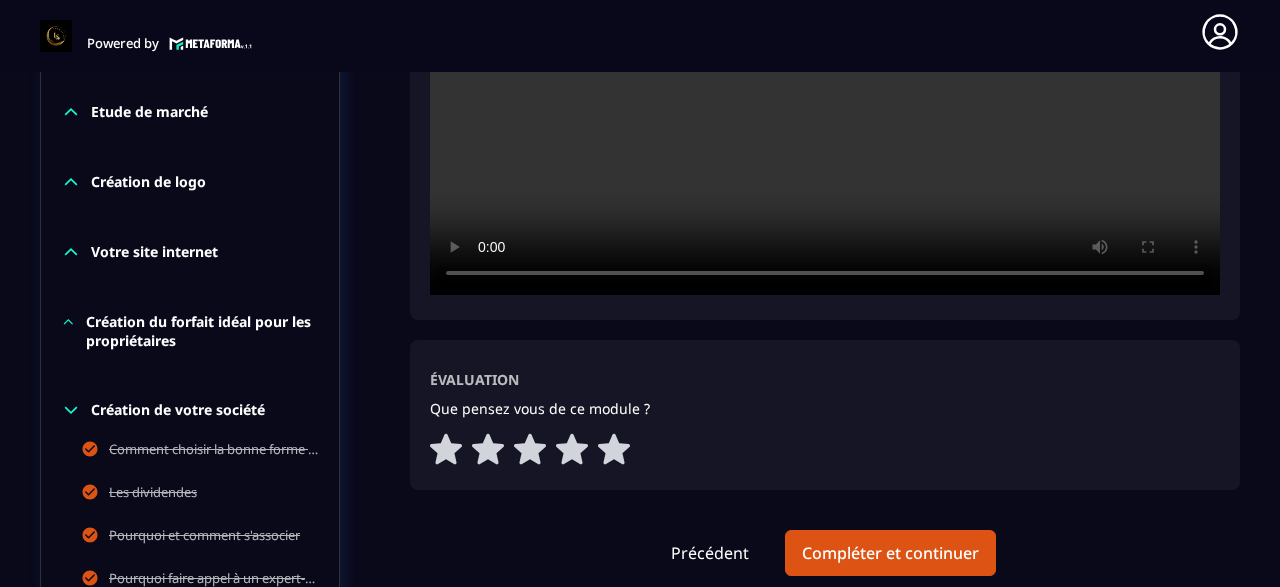 scroll, scrollTop: 729, scrollLeft: 0, axis: vertical 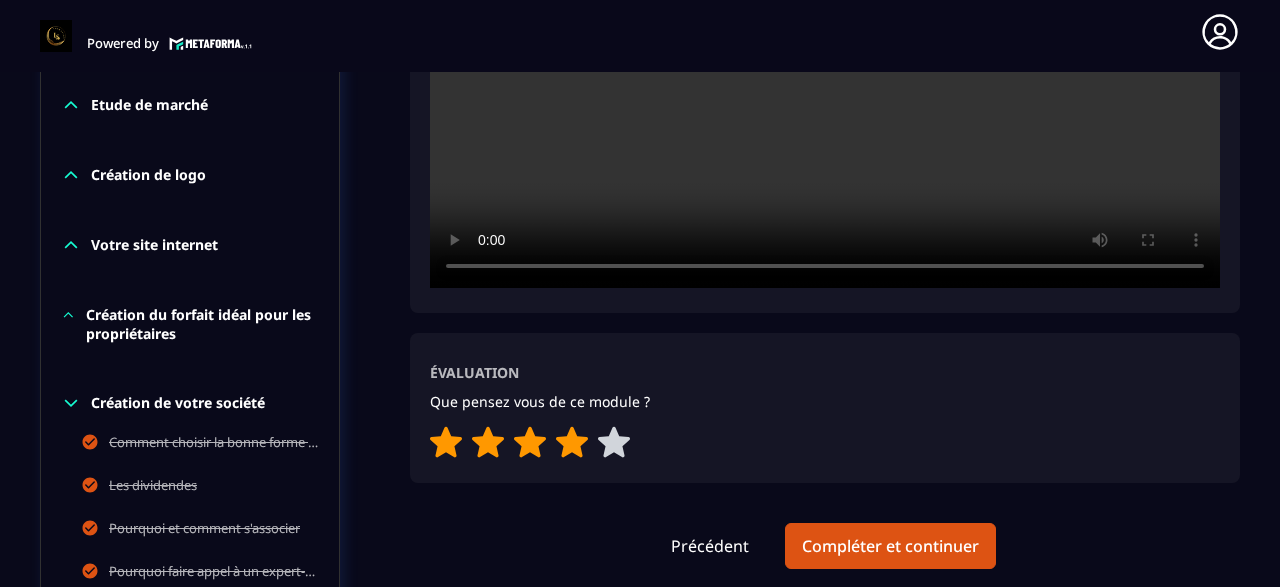 click 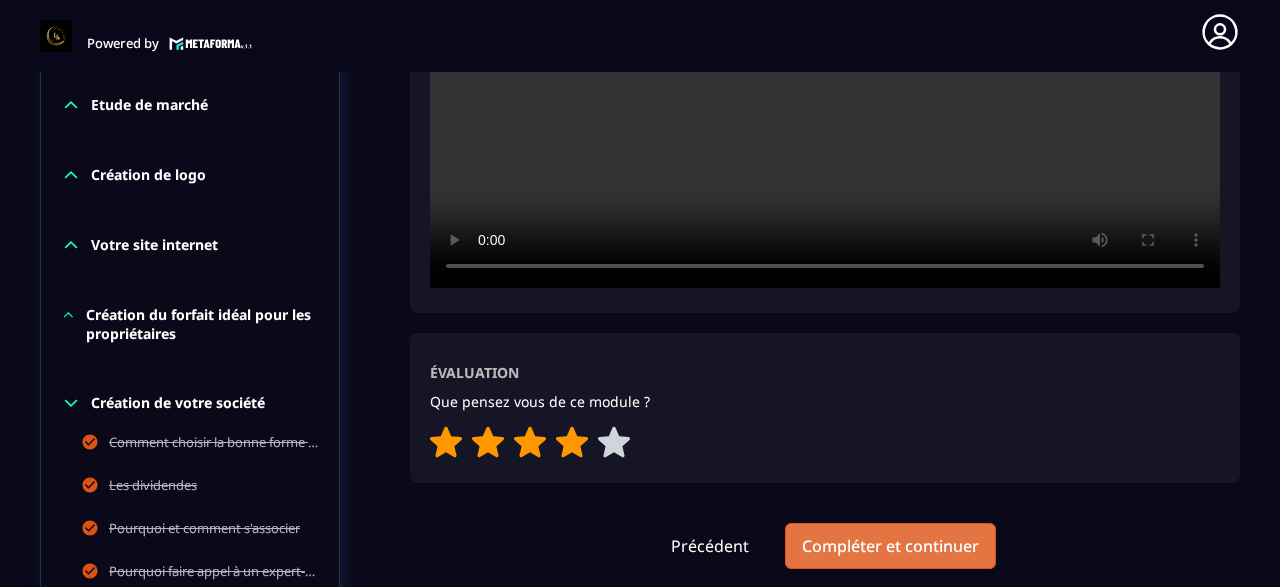 click on "Compléter et continuer" at bounding box center [890, 546] 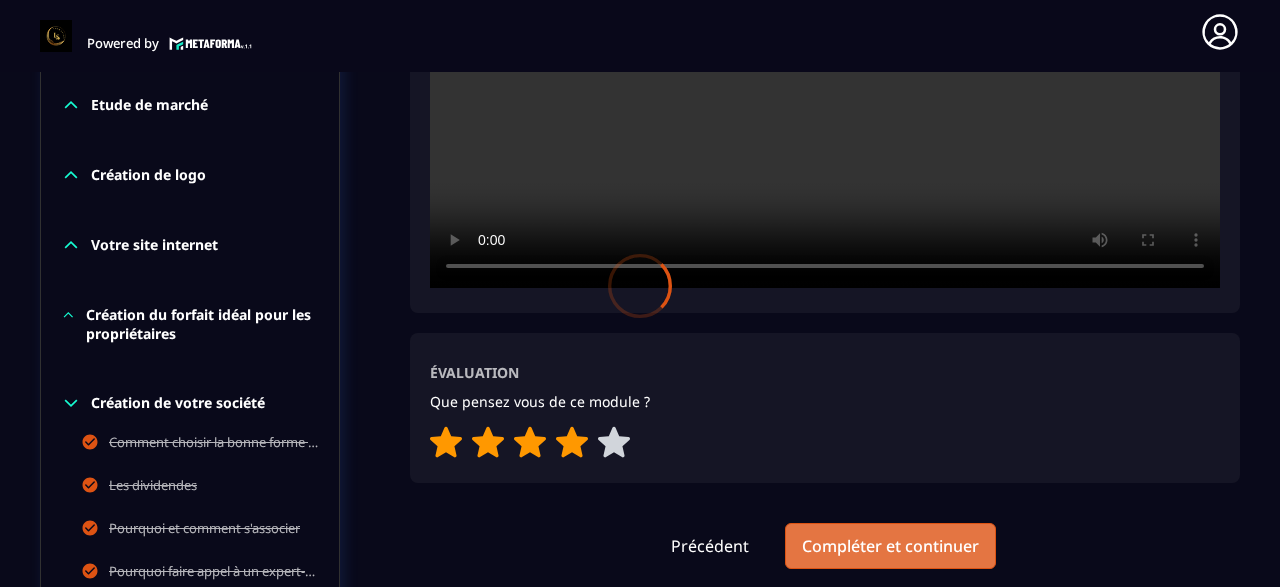 scroll, scrollTop: 0, scrollLeft: 0, axis: both 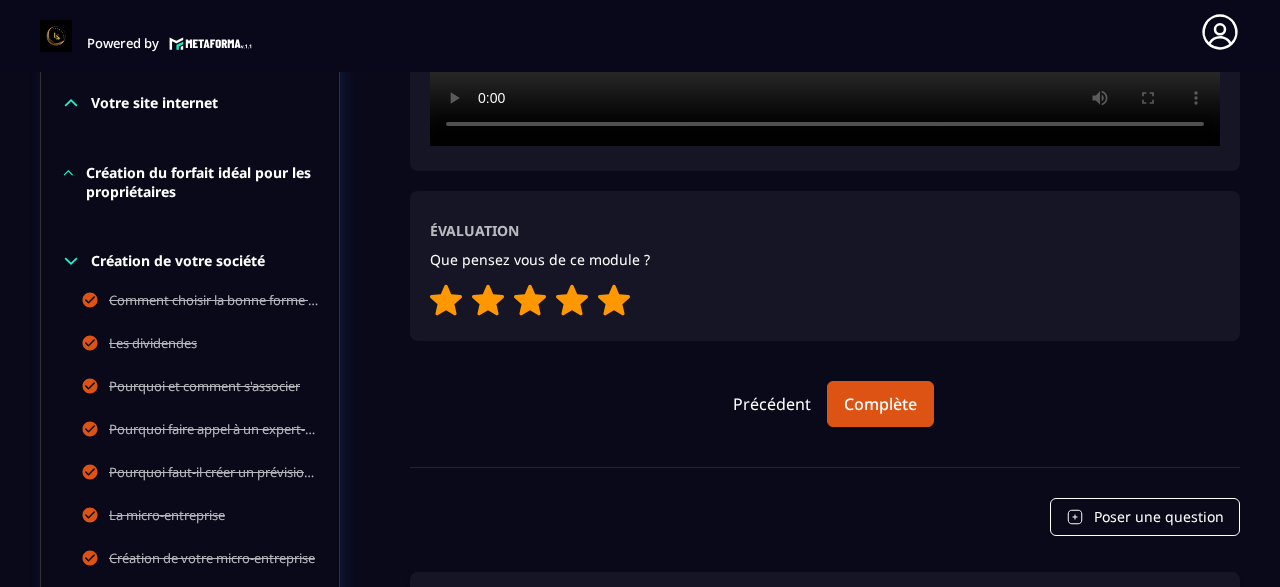 click 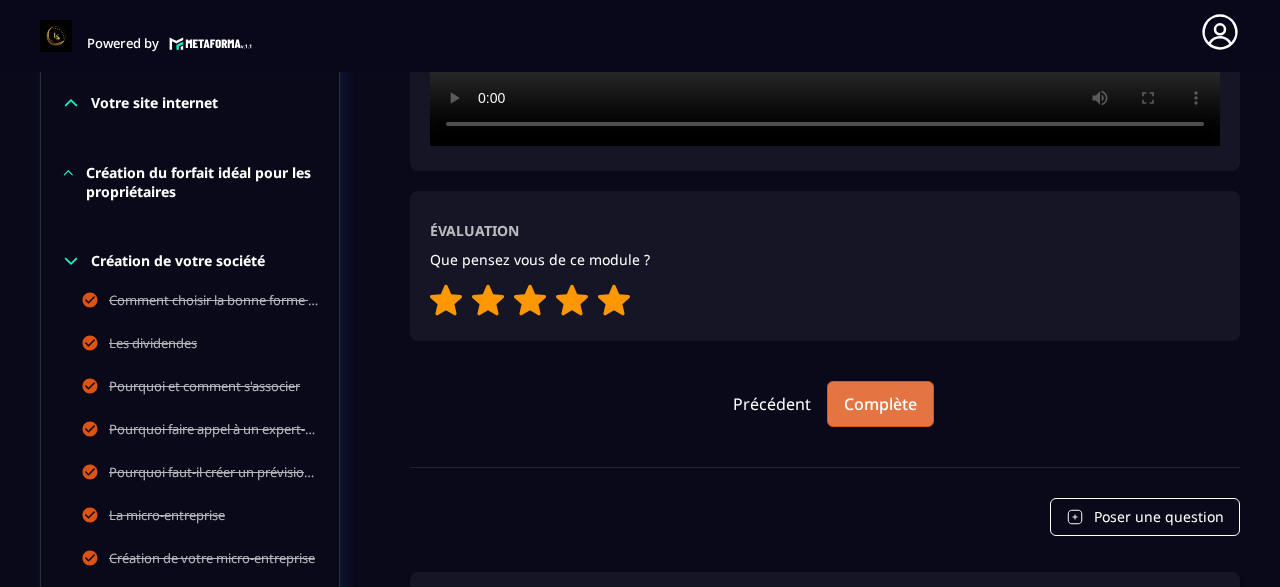 click on "Complète" at bounding box center [880, 404] 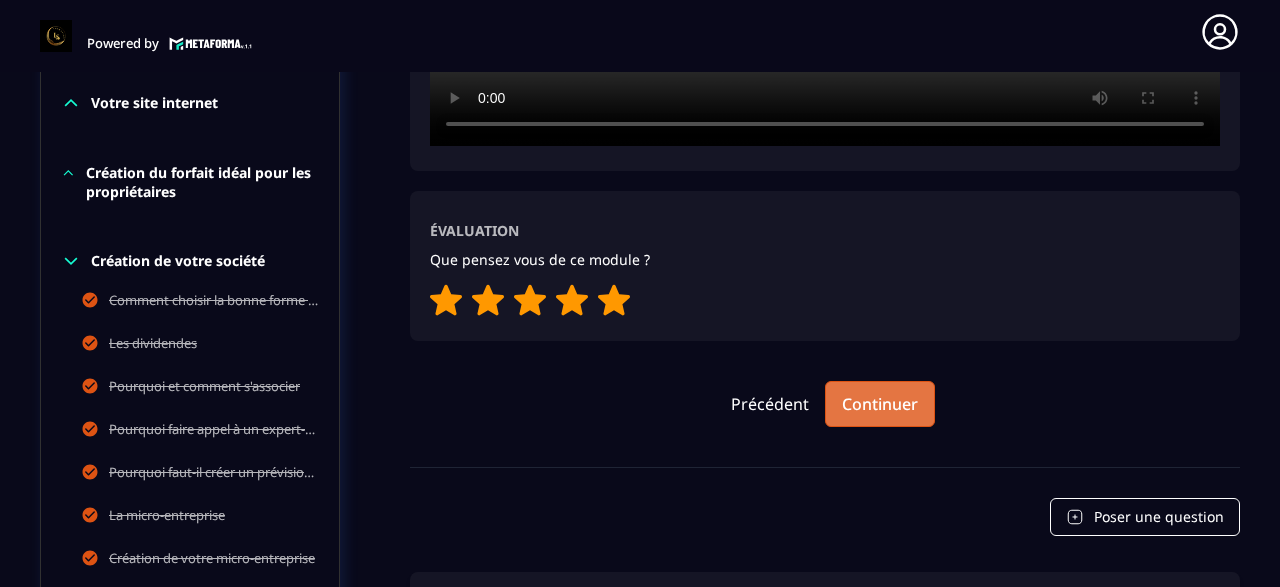 click on "Continuer" at bounding box center [880, 404] 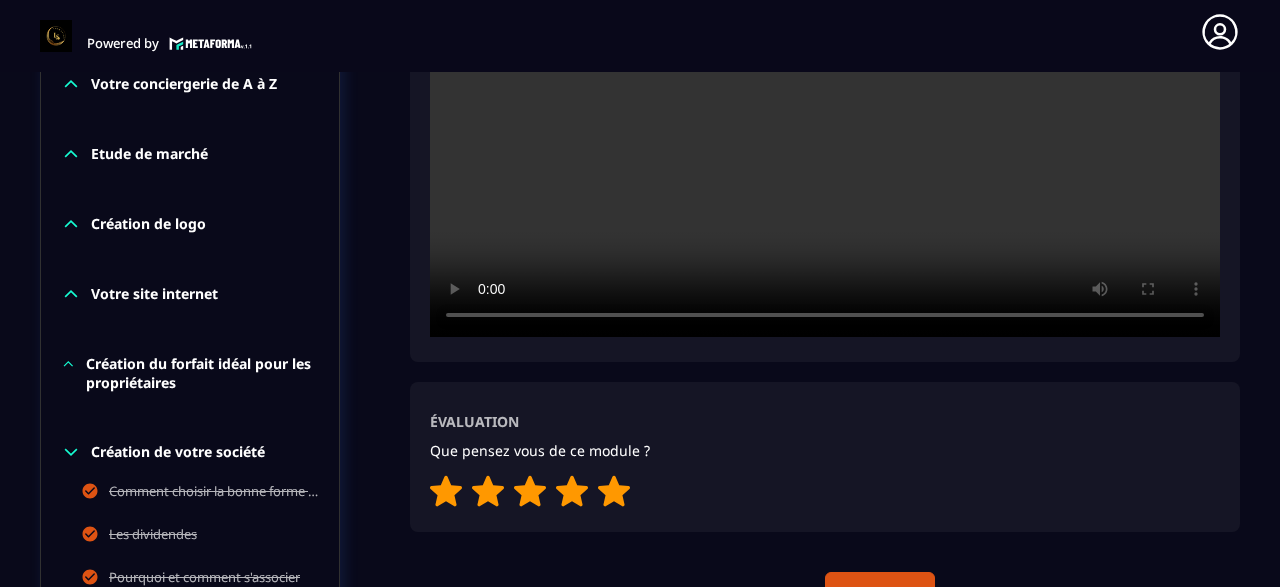 scroll, scrollTop: 607, scrollLeft: 0, axis: vertical 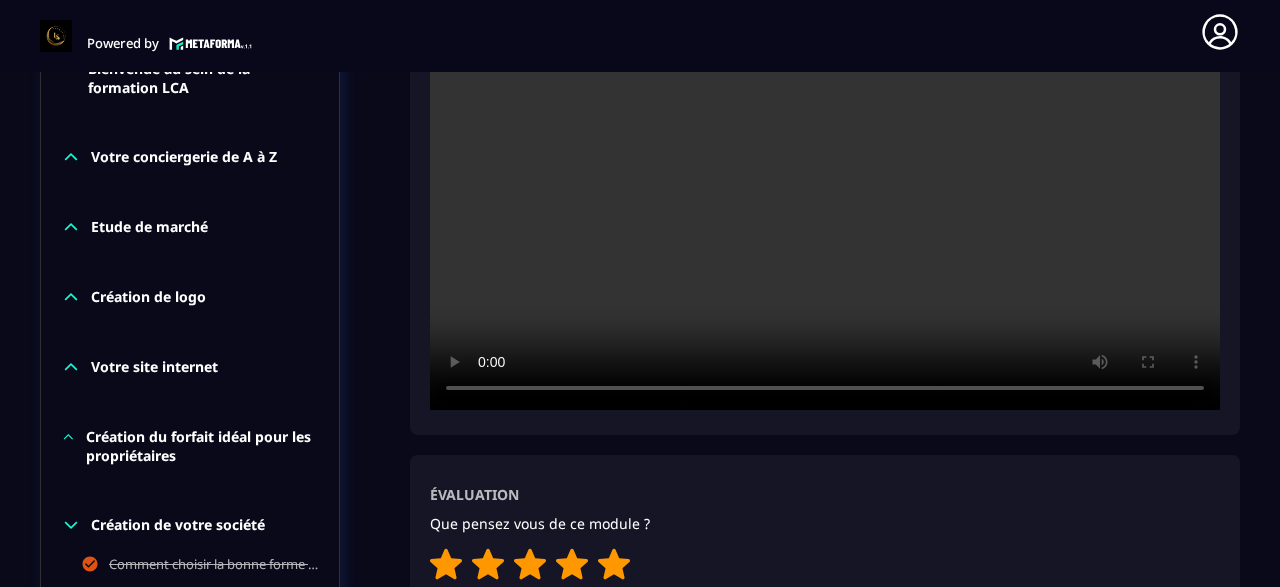 click on "Formations Questions Communauté Événements Formations / La conciergerie 100% automatisée / L’influence émotionnelle La conciergerie 100% automatisée Découvrez les fondamentaux de la conciergerie immobilière 100% automatisée.
Cette formation est conçue pour vous permettre de lancer et maîtriser votre activité de conciergerie en toute simplicité.
Vous apprendrez :
✅ Les bases essentielles de la conciergerie pour démarrer sereinement.
✅ Les outils incontournables pour gérer vos clients et vos biens de manière efficace.
✅ L'automatisation des tâches répétitives pour gagner un maximum de temps au quotidien.
Objectif : Vous fournir toutes les clés pour créer une activité rentable et automatisée, tout en gardant du temps pour vous. 28/69 Chapitres 41%  Bienvenue au sein de la formation LCA Votre conciergerie de A à Z Etude de marché Création de logo Votre site internet Création du forfait idéal pour les propriétaires Création de votre société Les dividendes 41%" 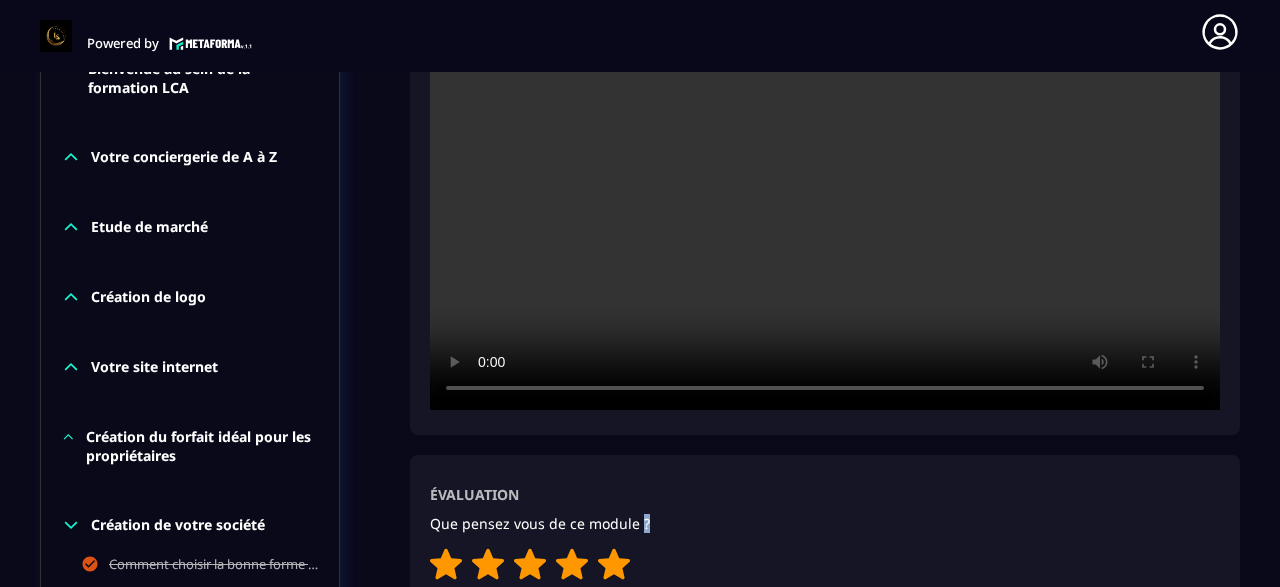 click on "Formations Questions Communauté Événements Formations / La conciergerie 100% automatisée / L’influence émotionnelle La conciergerie 100% automatisée Découvrez les fondamentaux de la conciergerie immobilière 100% automatisée.
Cette formation est conçue pour vous permettre de lancer et maîtriser votre activité de conciergerie en toute simplicité.
Vous apprendrez :
✅ Les bases essentielles de la conciergerie pour démarrer sereinement.
✅ Les outils incontournables pour gérer vos clients et vos biens de manière efficace.
✅ L'automatisation des tâches répétitives pour gagner un maximum de temps au quotidien.
Objectif : Vous fournir toutes les clés pour créer une activité rentable et automatisée, tout en gardant du temps pour vous. 28/69 Chapitres 41%  Bienvenue au sein de la formation LCA Votre conciergerie de A à Z Etude de marché Création de logo Votre site internet Création du forfait idéal pour les propriétaires Création de votre société Les dividendes 41%" 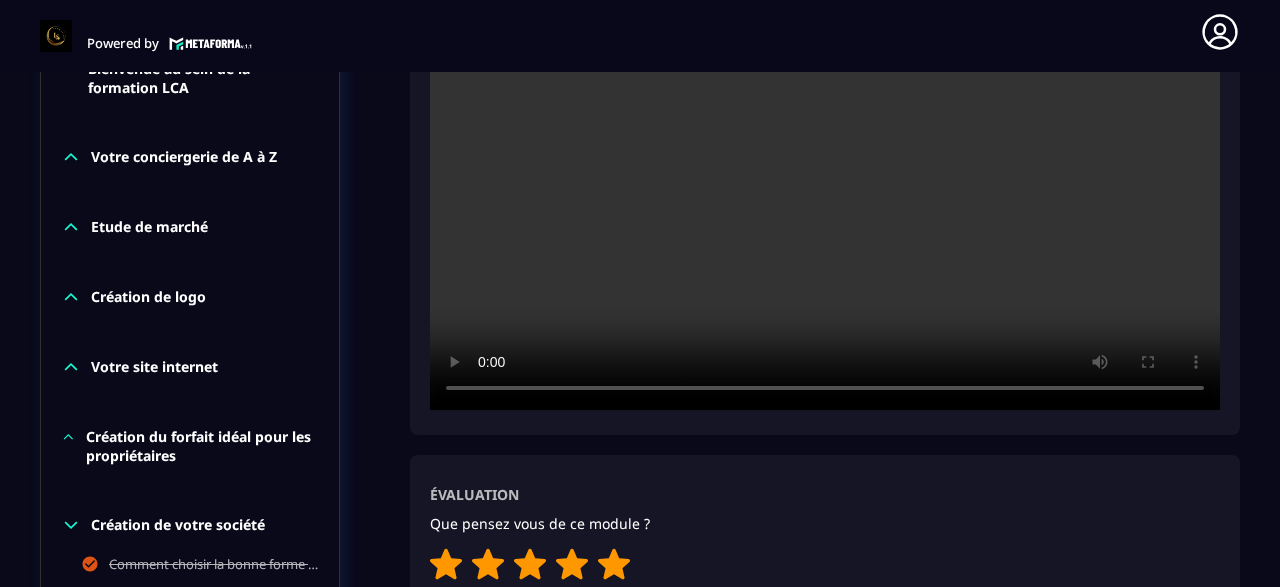 click on "Formations Questions Communauté Événements Formations / La conciergerie 100% automatisée / L’influence émotionnelle La conciergerie 100% automatisée Découvrez les fondamentaux de la conciergerie immobilière 100% automatisée.
Cette formation est conçue pour vous permettre de lancer et maîtriser votre activité de conciergerie en toute simplicité.
Vous apprendrez :
✅ Les bases essentielles de la conciergerie pour démarrer sereinement.
✅ Les outils incontournables pour gérer vos clients et vos biens de manière efficace.
✅ L'automatisation des tâches répétitives pour gagner un maximum de temps au quotidien.
Objectif : Vous fournir toutes les clés pour créer une activité rentable et automatisée, tout en gardant du temps pour vous. 28/69 Chapitres 41%  Bienvenue au sein de la formation LCA Votre conciergerie de A à Z Etude de marché Création de logo Votre site internet Création du forfait idéal pour les propriétaires Création de votre société Les dividendes 41%" 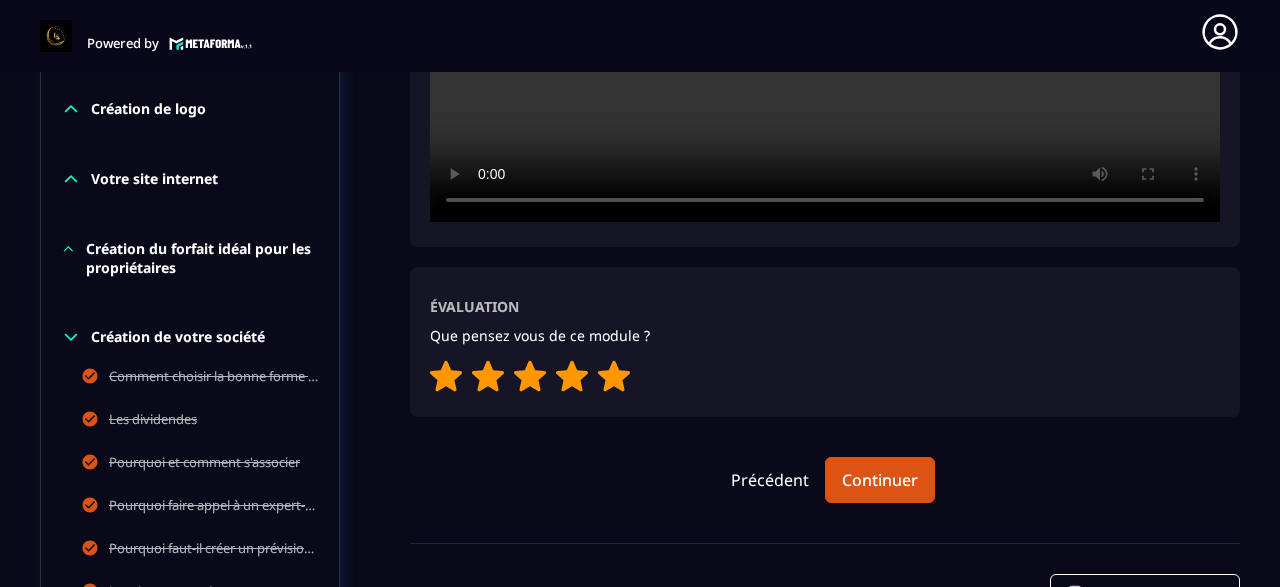 scroll, scrollTop: 871, scrollLeft: 0, axis: vertical 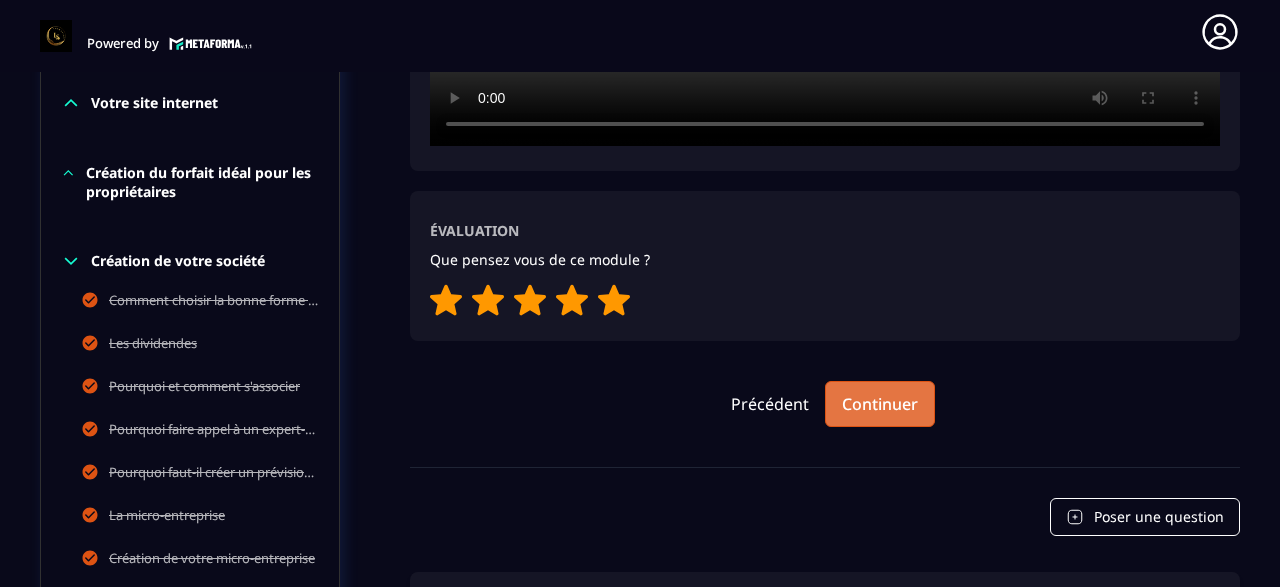 click on "Continuer" at bounding box center (880, 404) 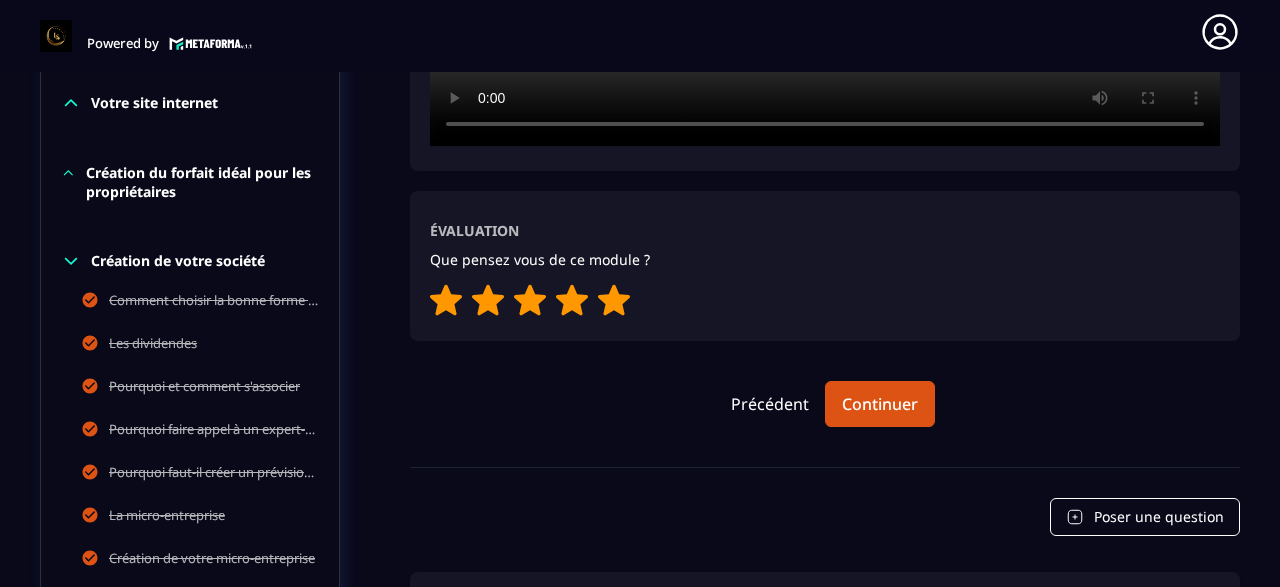 click on "Powered by Fallonne Ngiese [EMAIL_ADDRESS][DOMAIN_NAME] Formations Questions Communauté Événements Français Déconnexion Fermer" at bounding box center (640, 32) 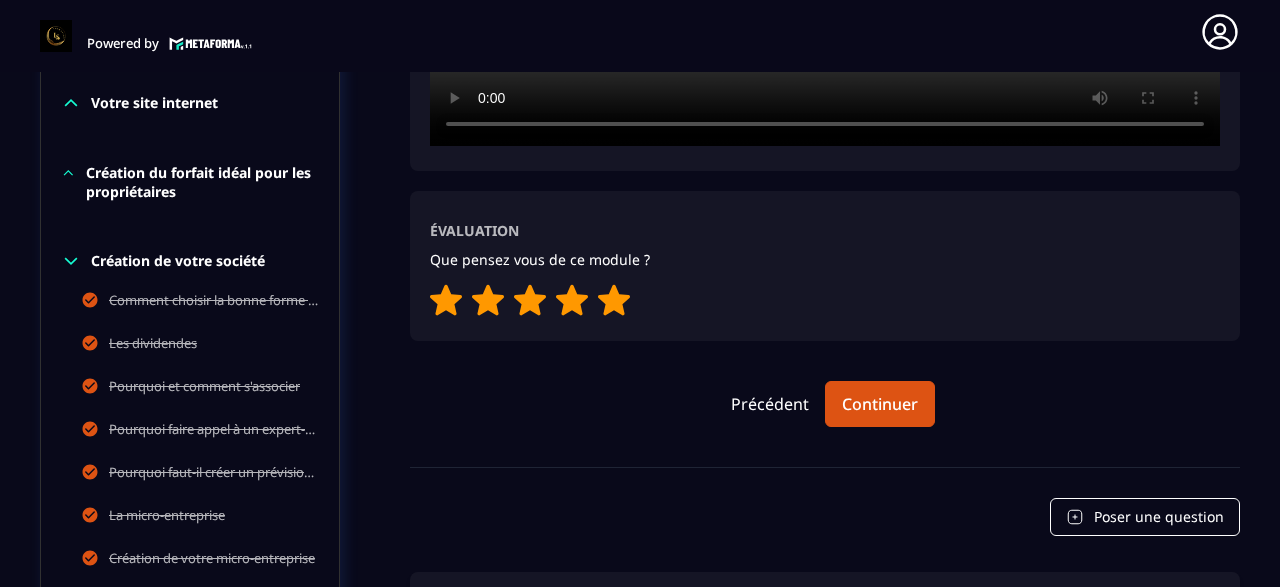 drag, startPoint x: 1276, startPoint y: 23, endPoint x: 1211, endPoint y: 134, distance: 128.63126 